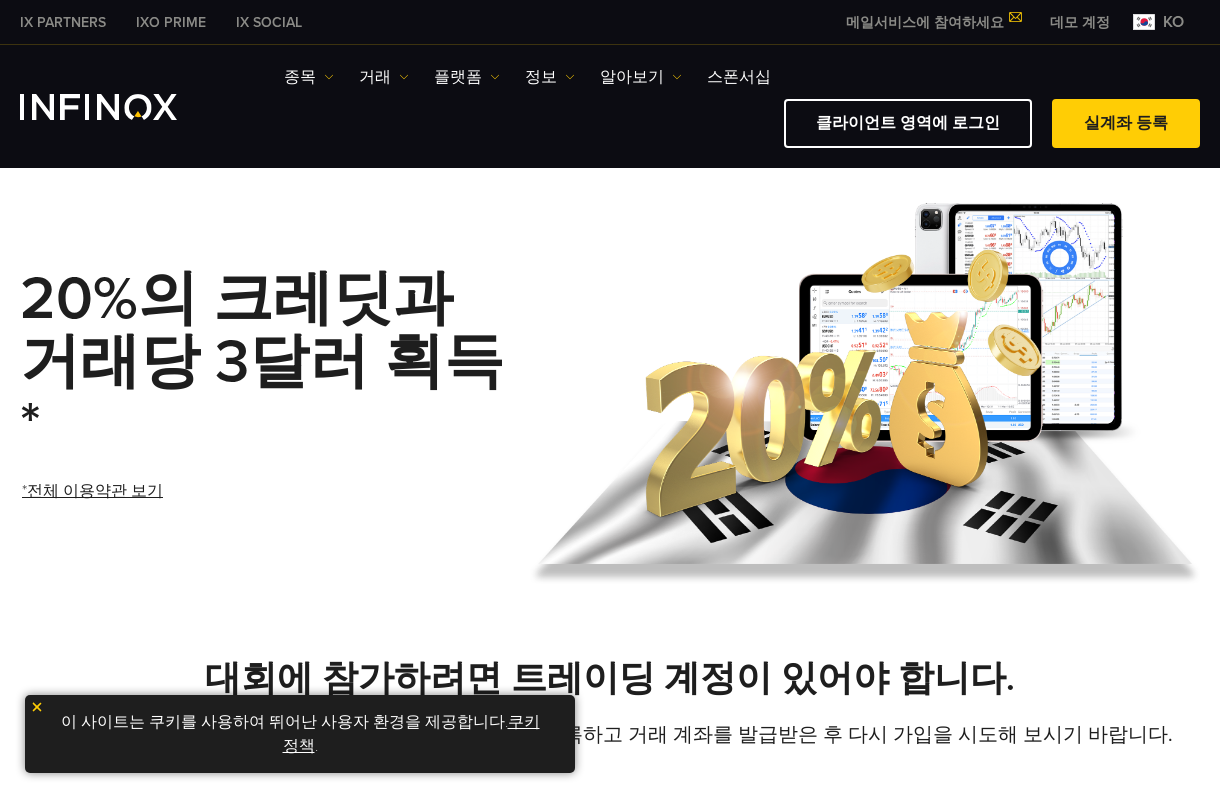 scroll, scrollTop: 0, scrollLeft: 0, axis: both 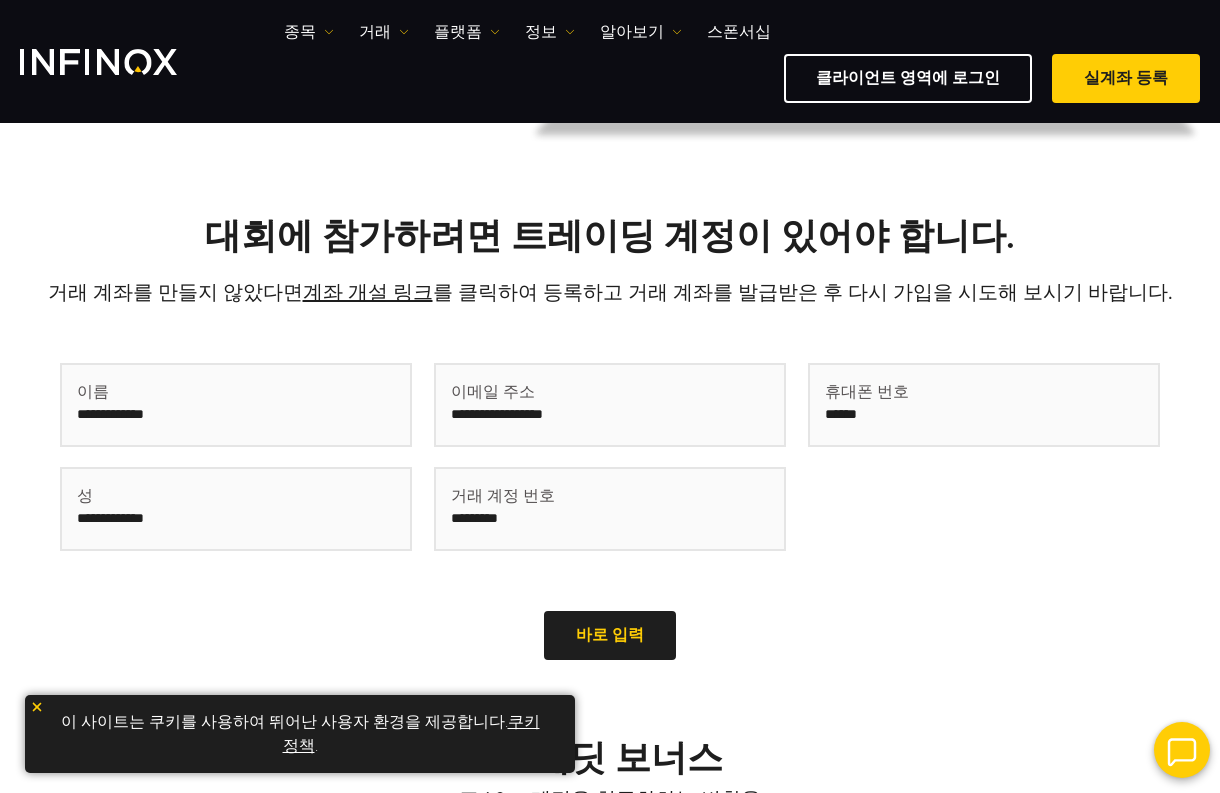 click at bounding box center [236, 405] 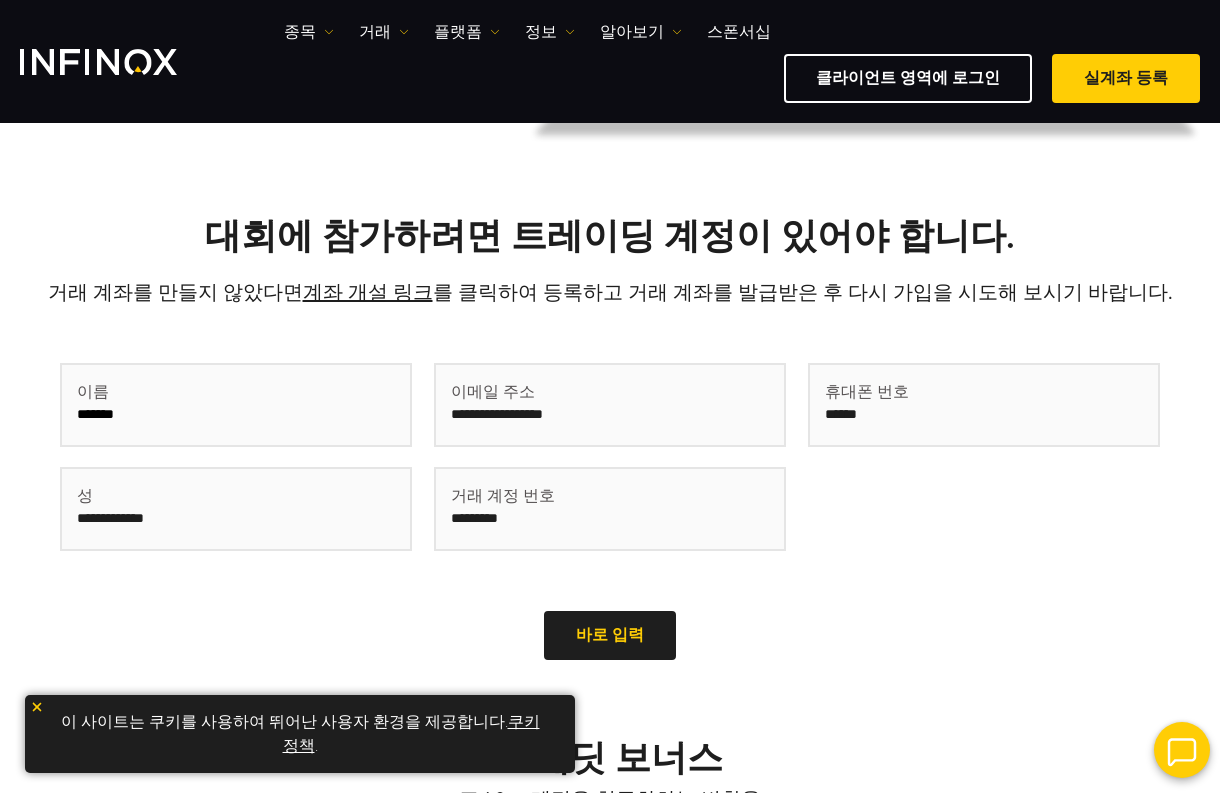 type on "*******" 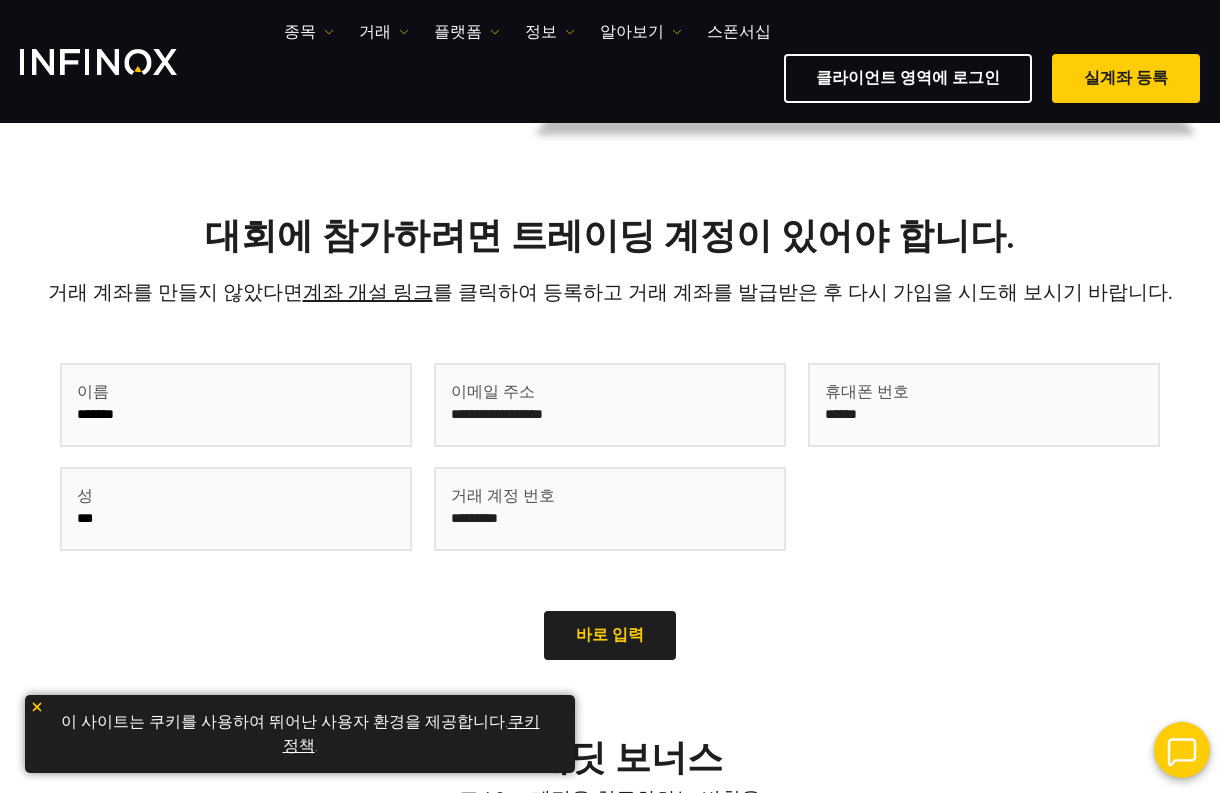 type on "***" 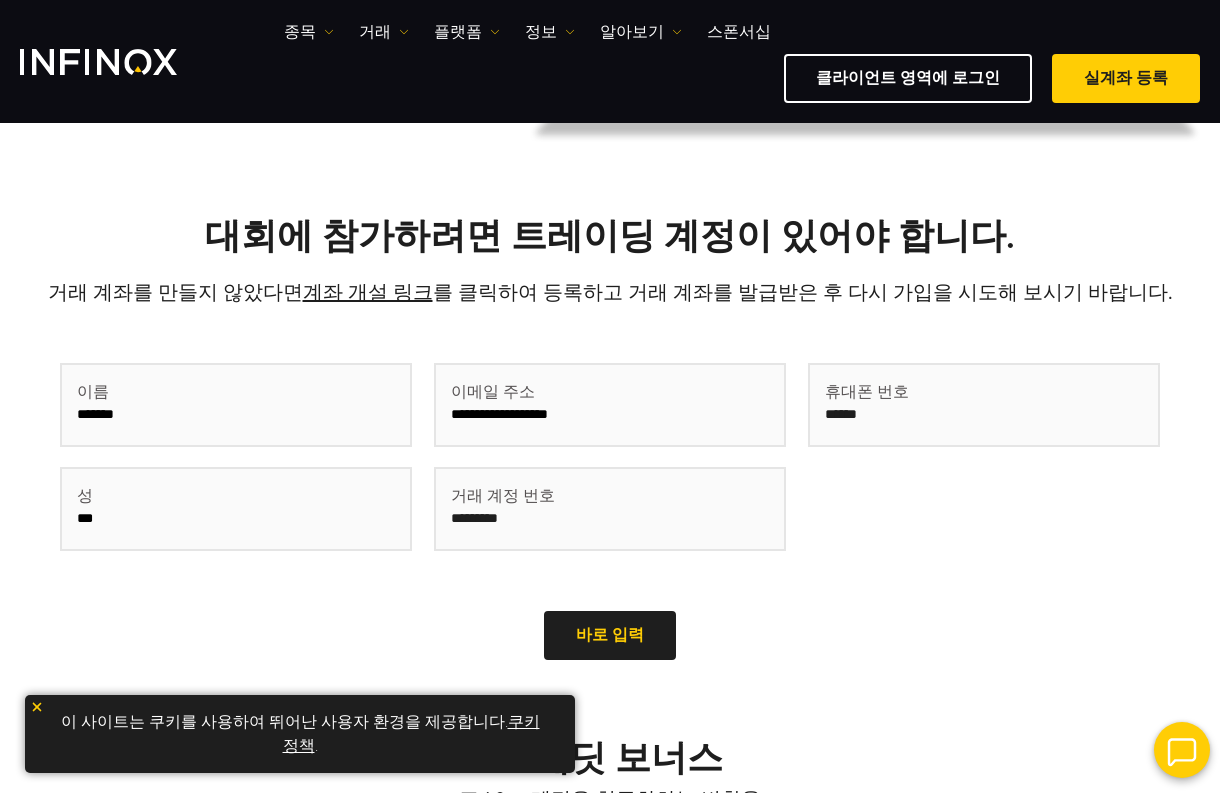 type on "**********" 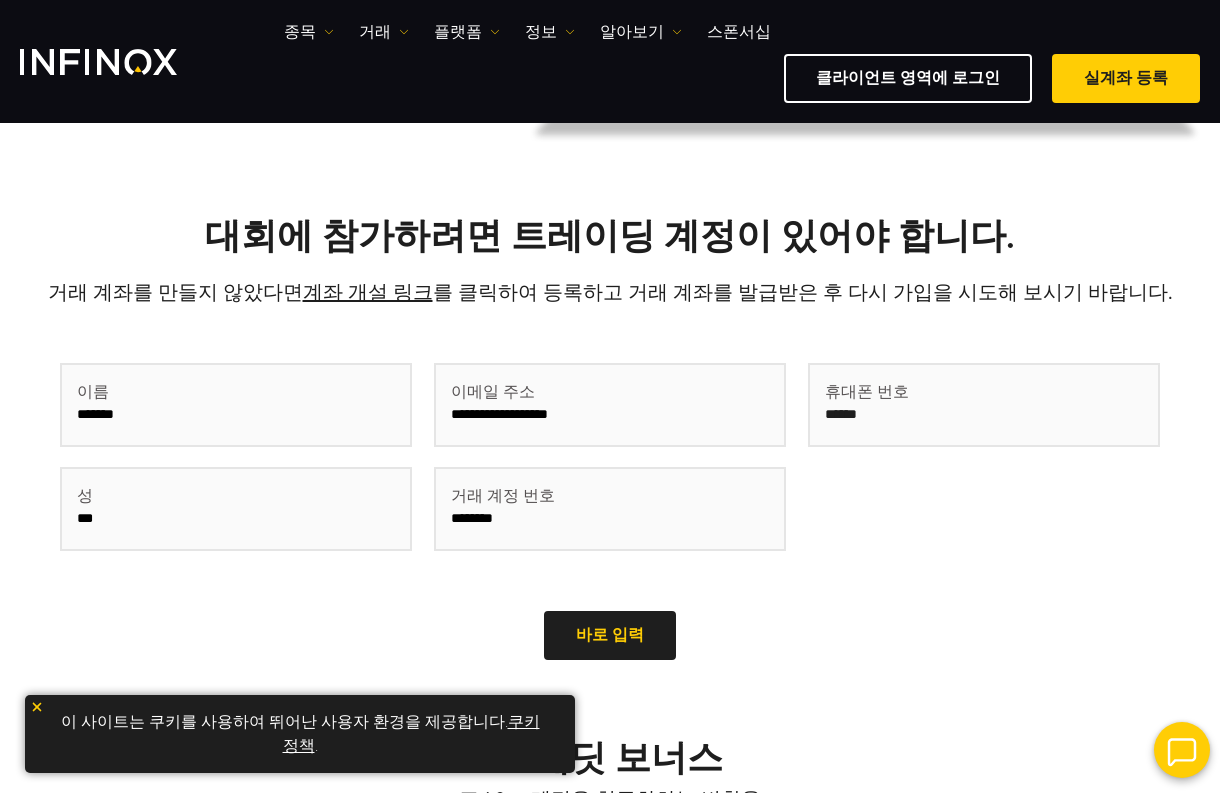 type on "********" 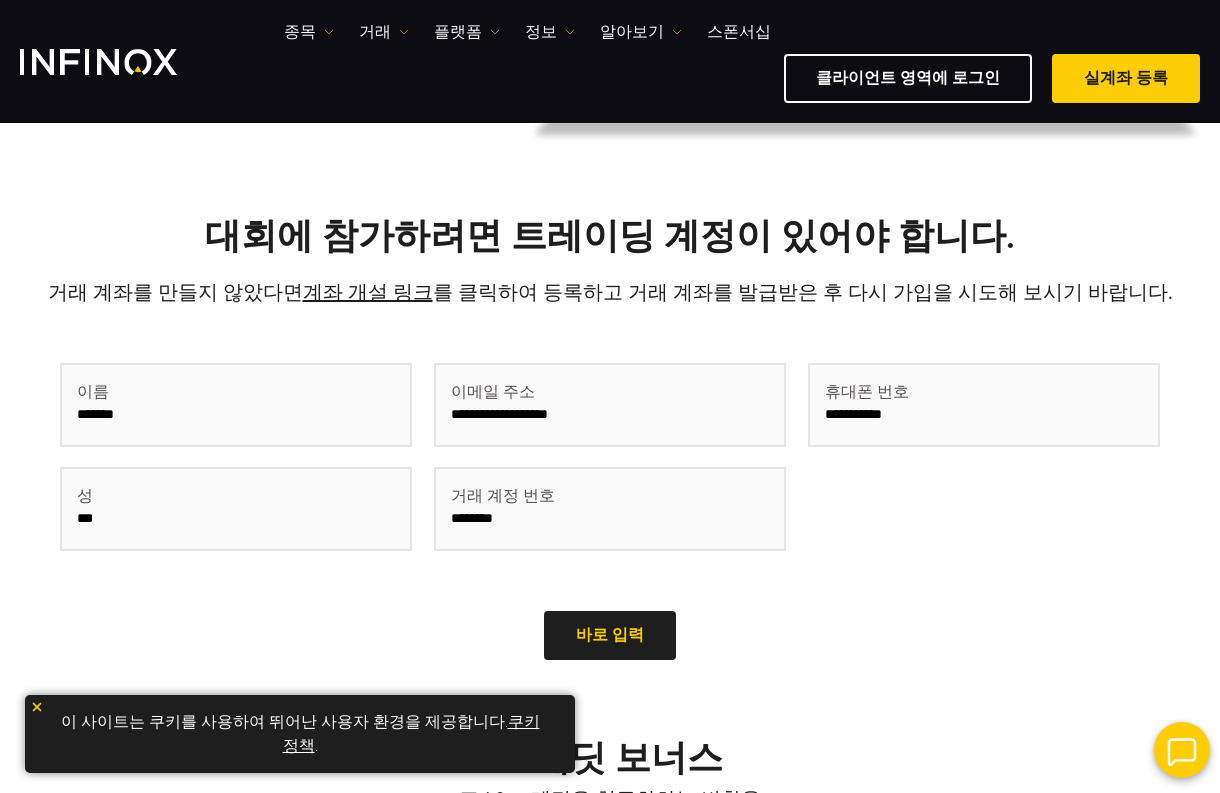 type on "**********" 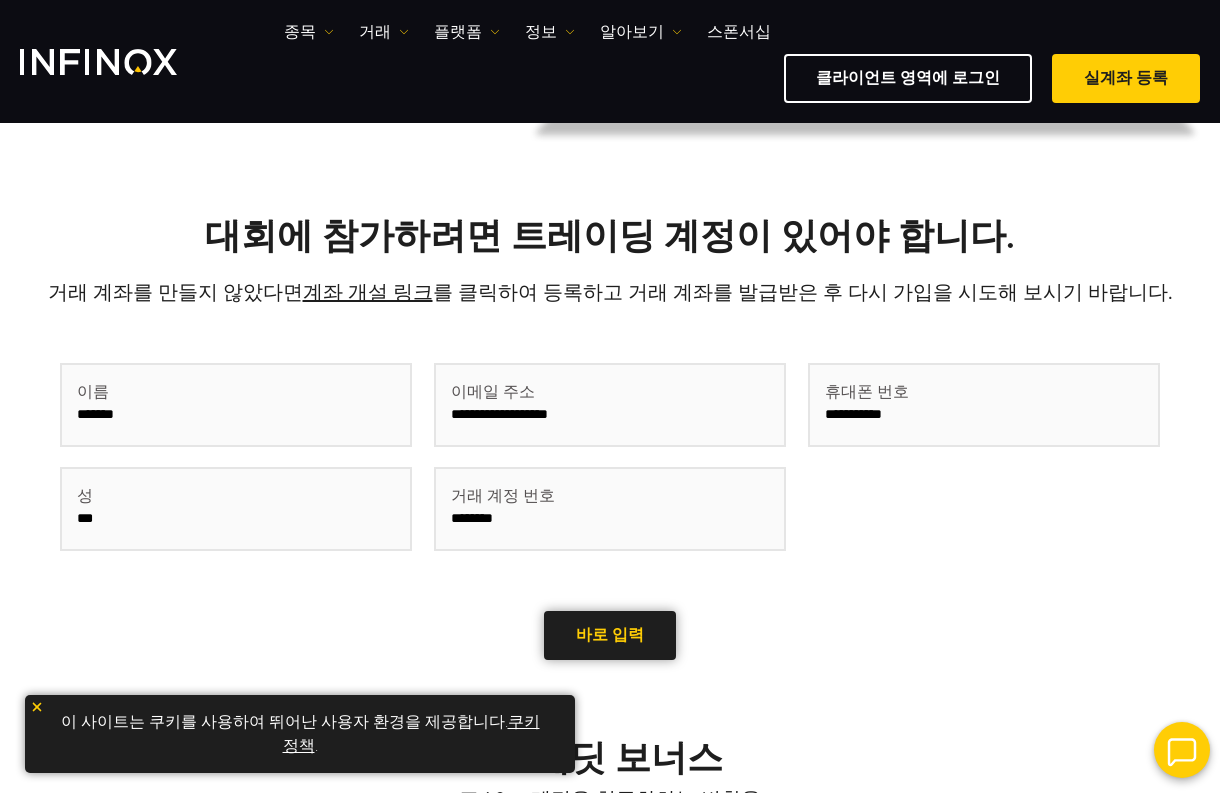 click on "바로 입력" at bounding box center [610, 635] 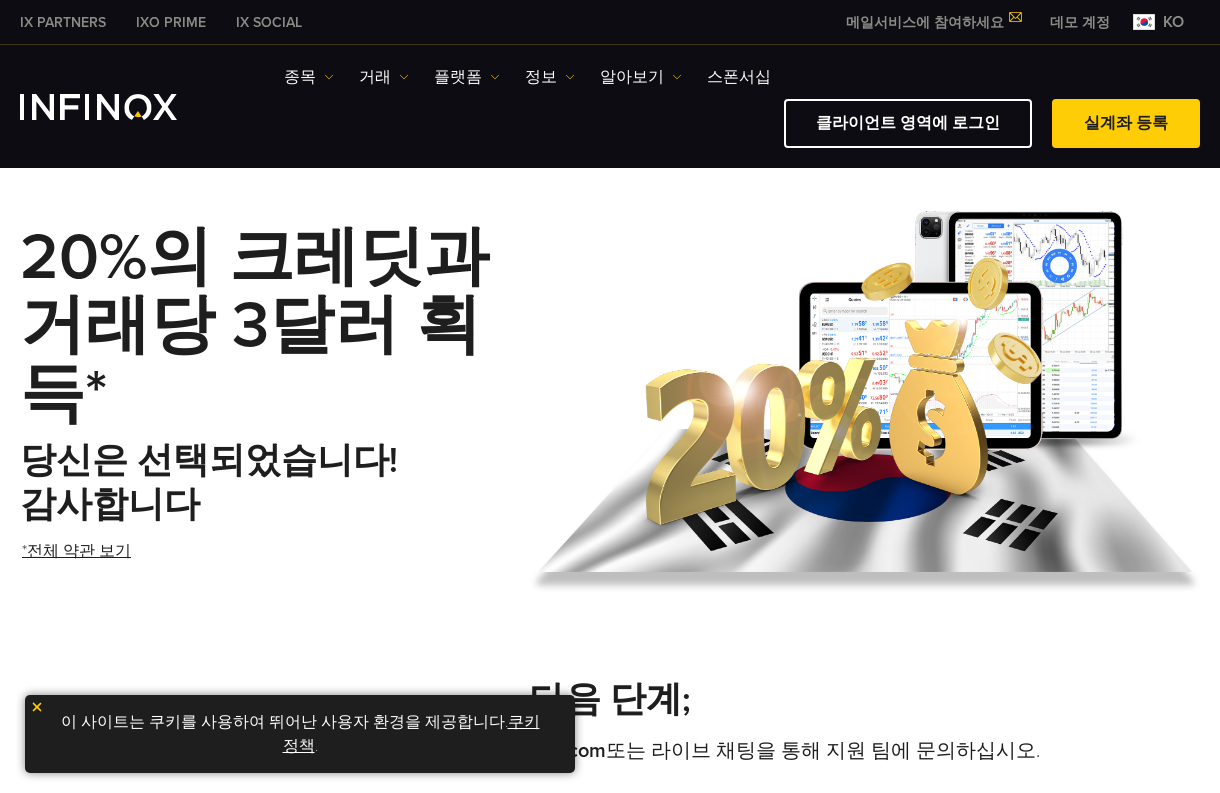 scroll, scrollTop: 0, scrollLeft: 0, axis: both 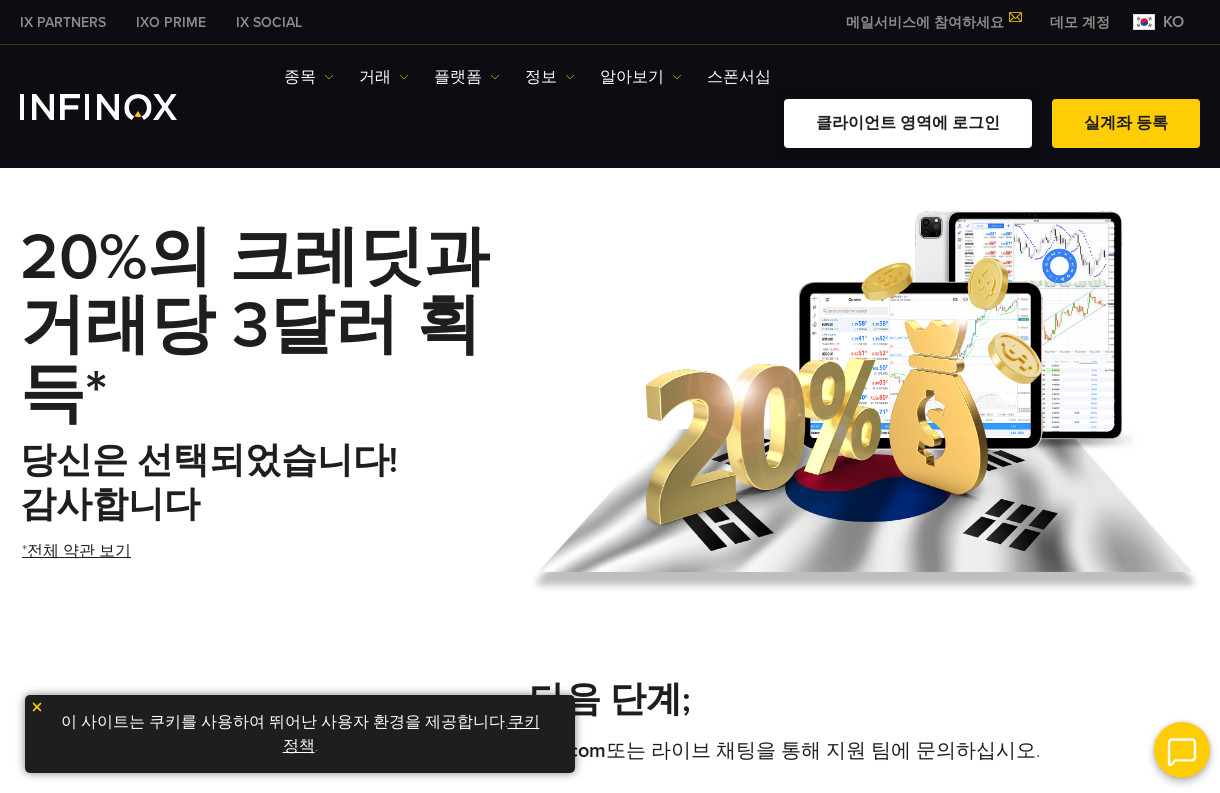click on "클라이언트 영역에 로그인" at bounding box center [908, 123] 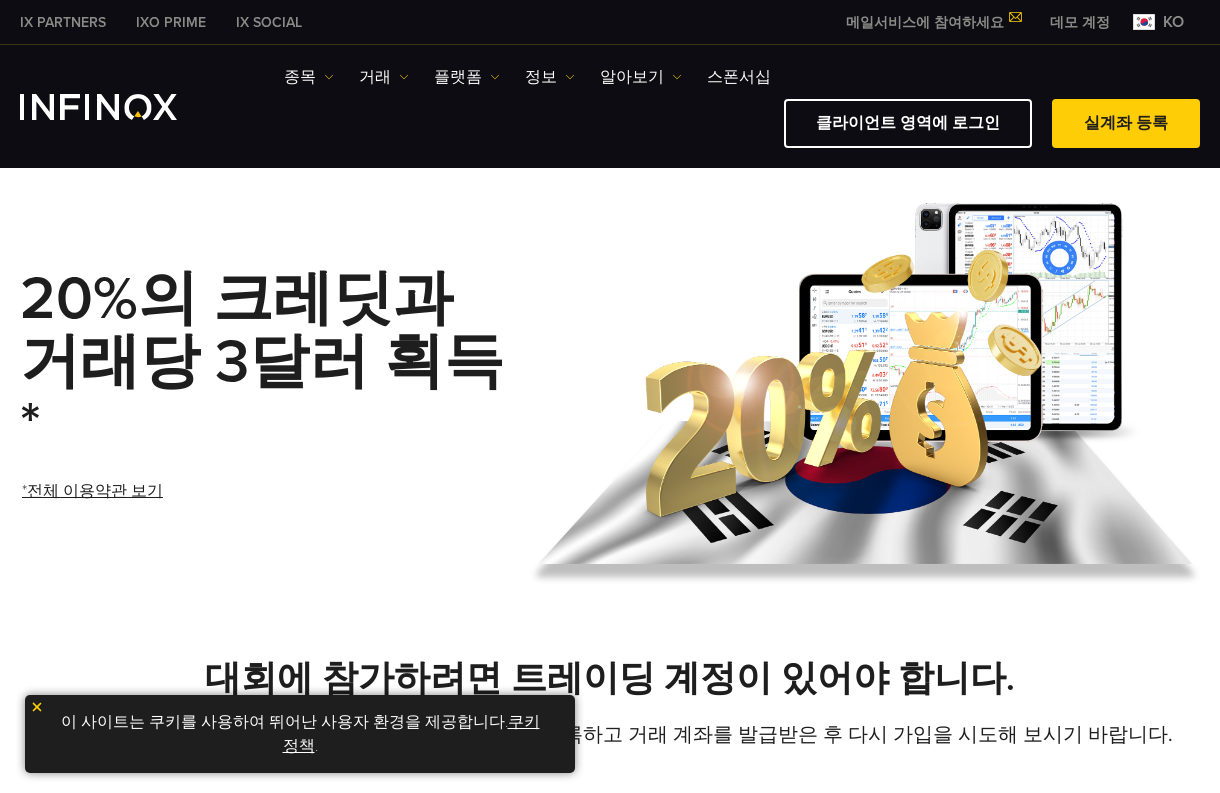 scroll, scrollTop: 0, scrollLeft: 0, axis: both 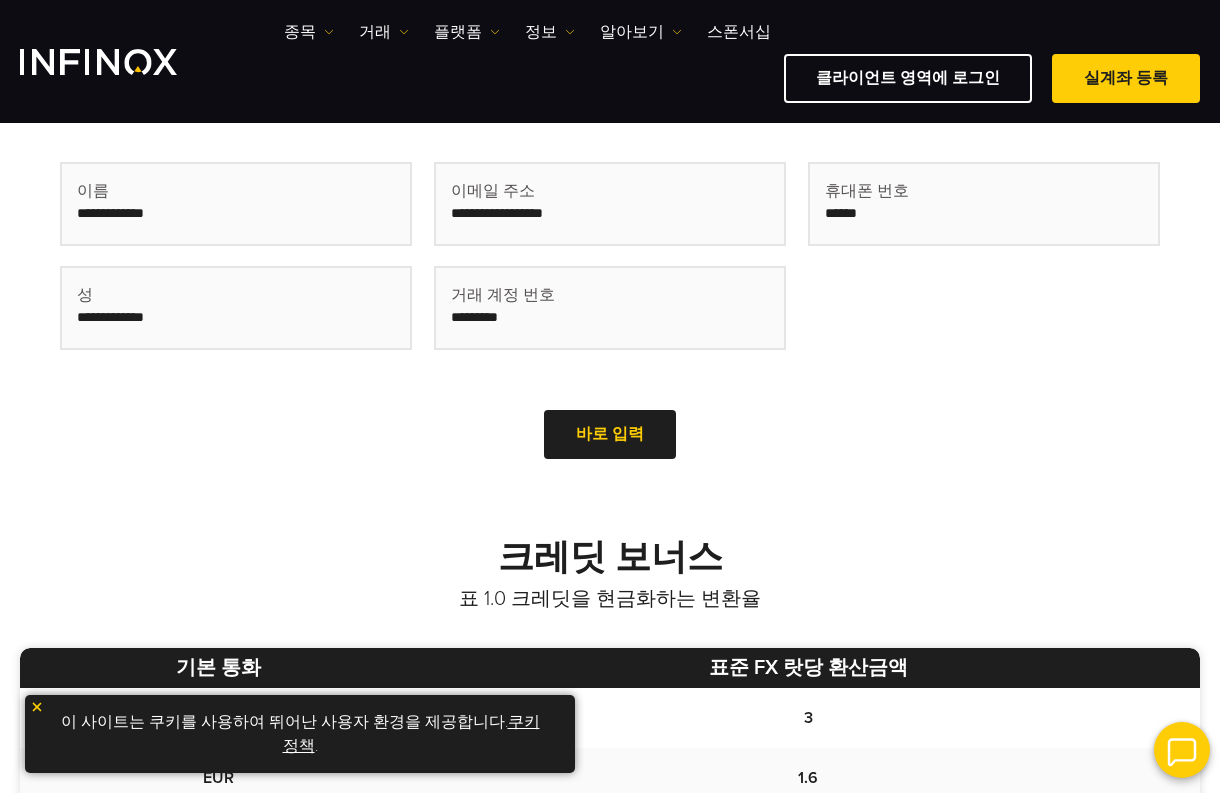 click at bounding box center (236, 204) 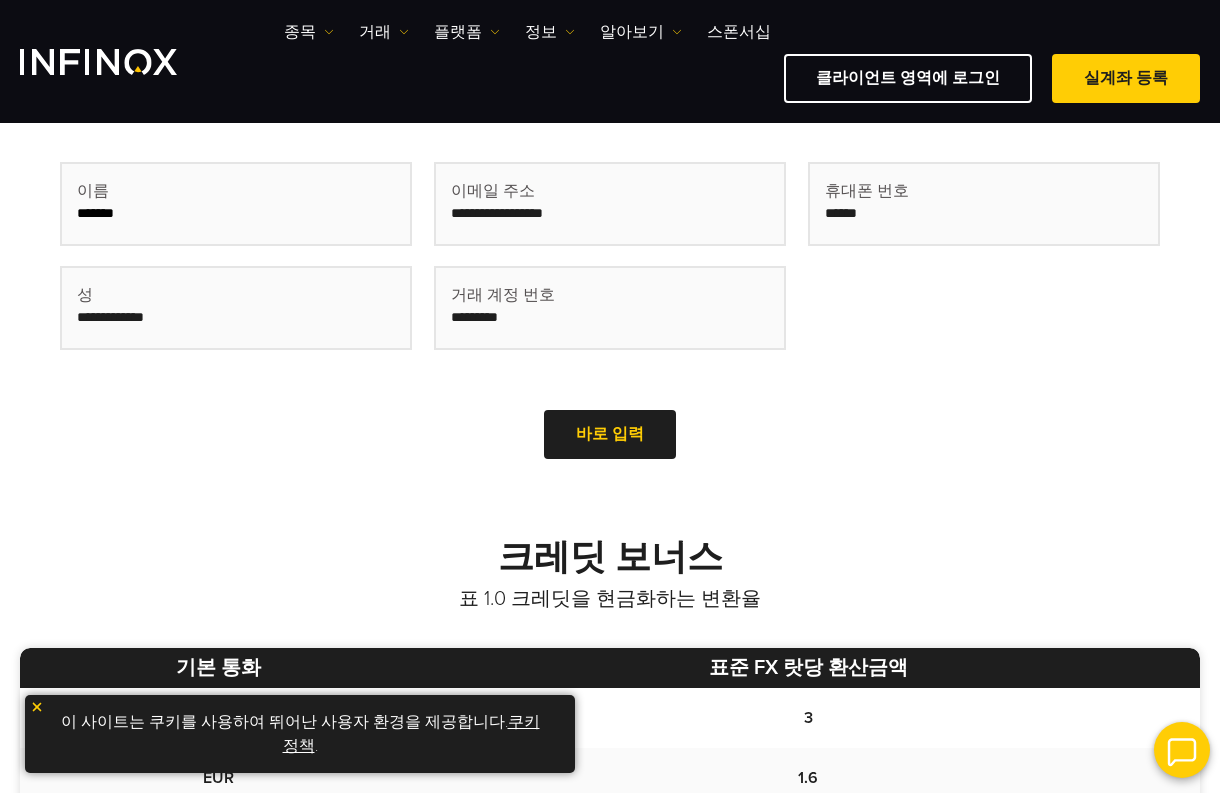 type on "*******" 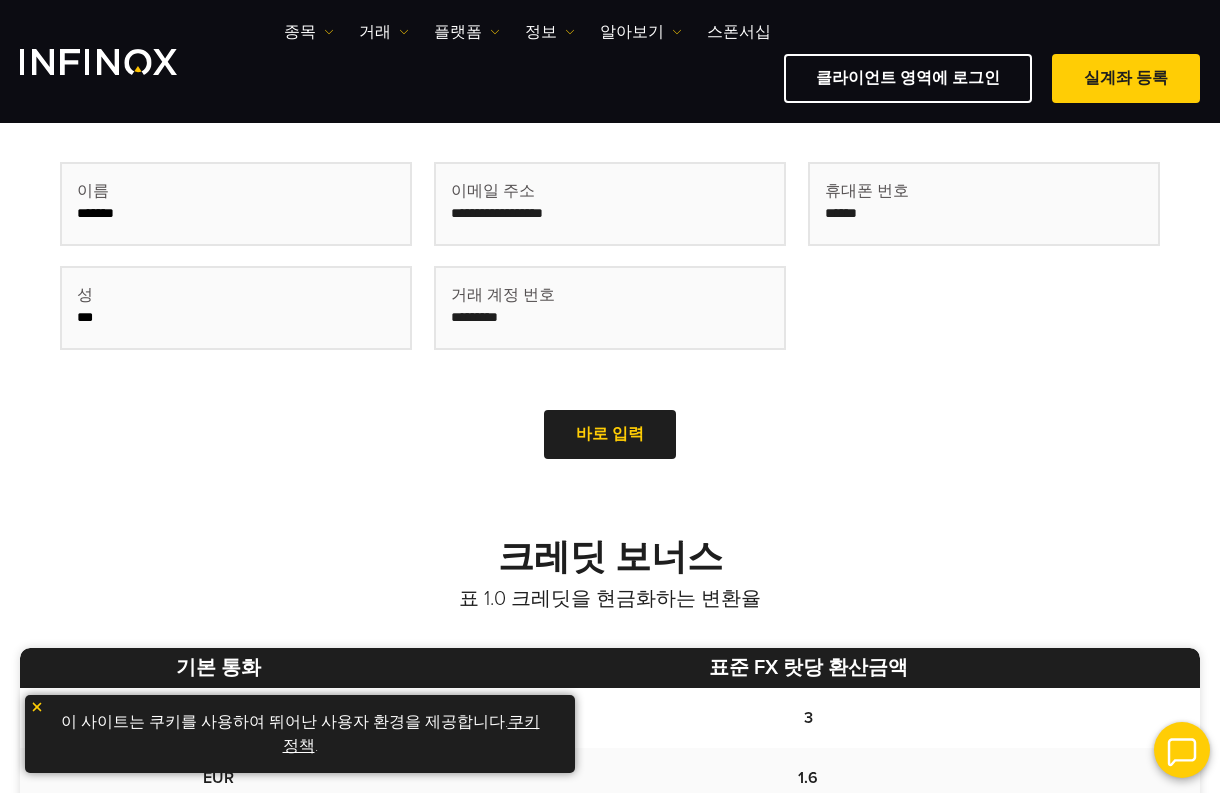 type on "***" 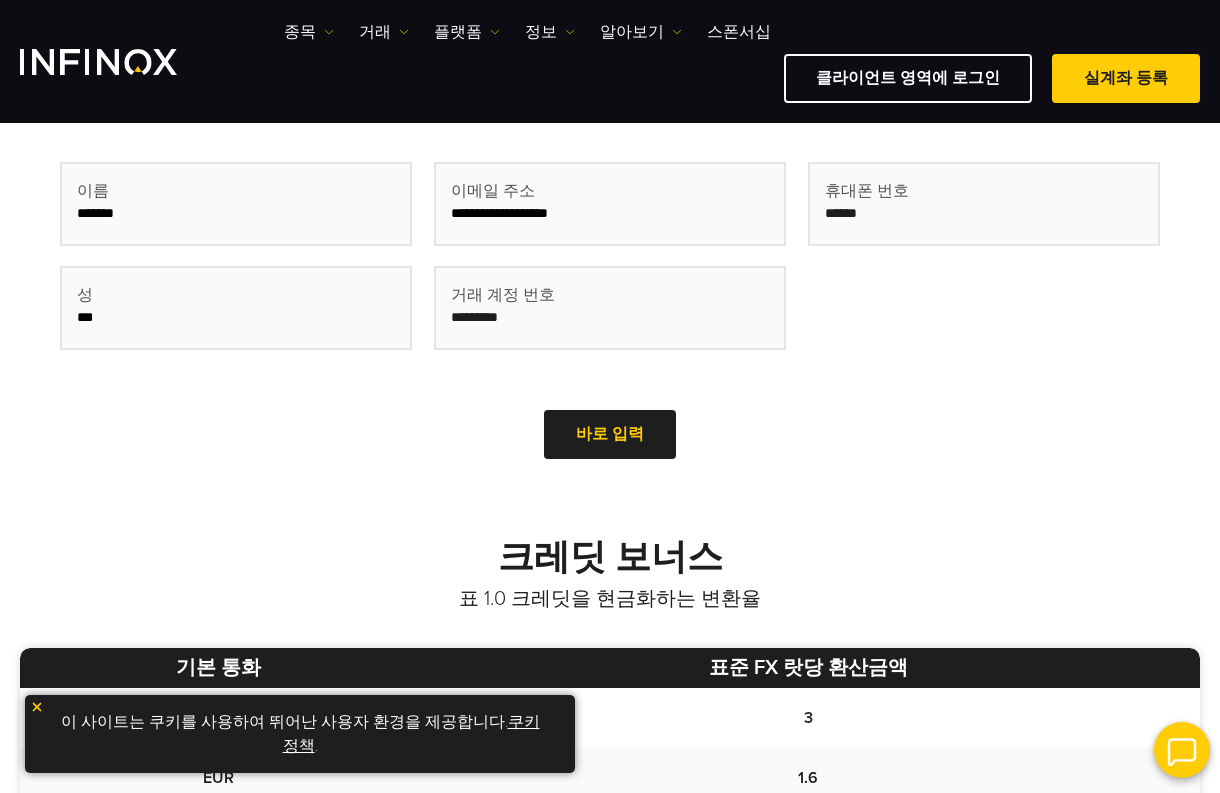 type on "**********" 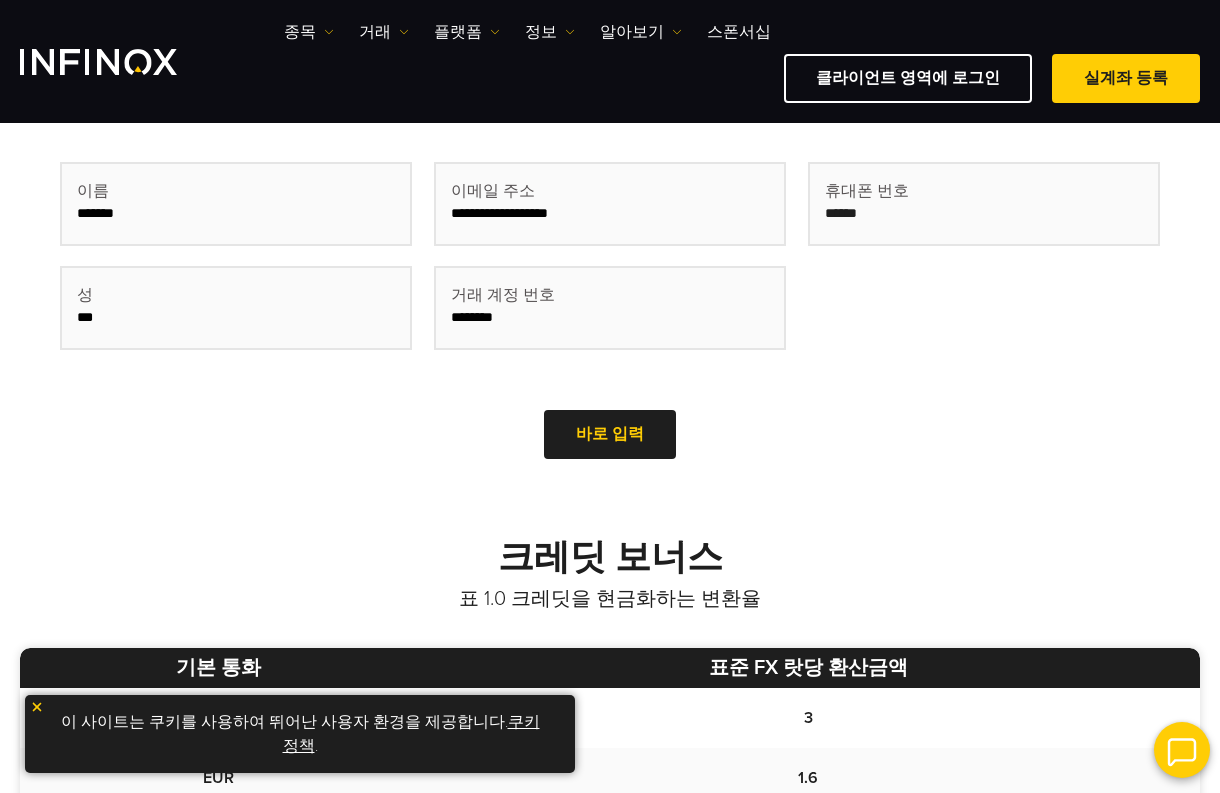 type on "********" 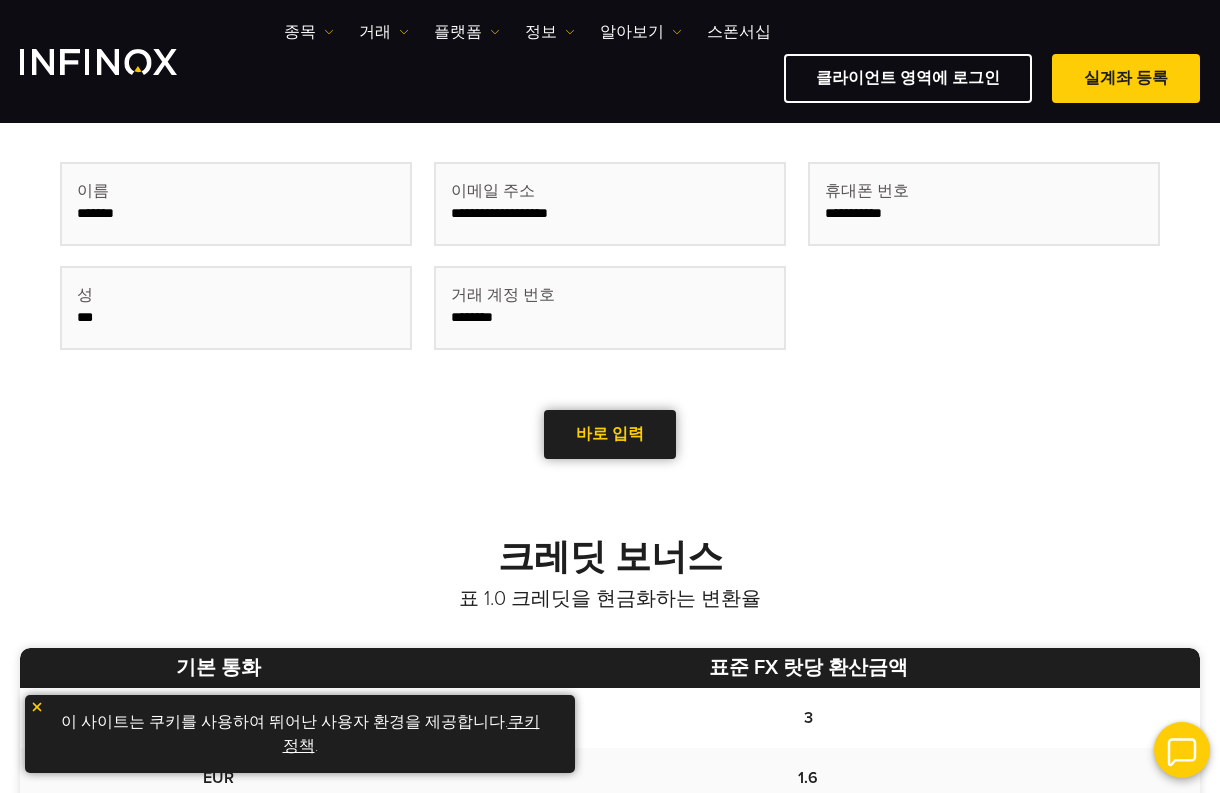 type on "**********" 